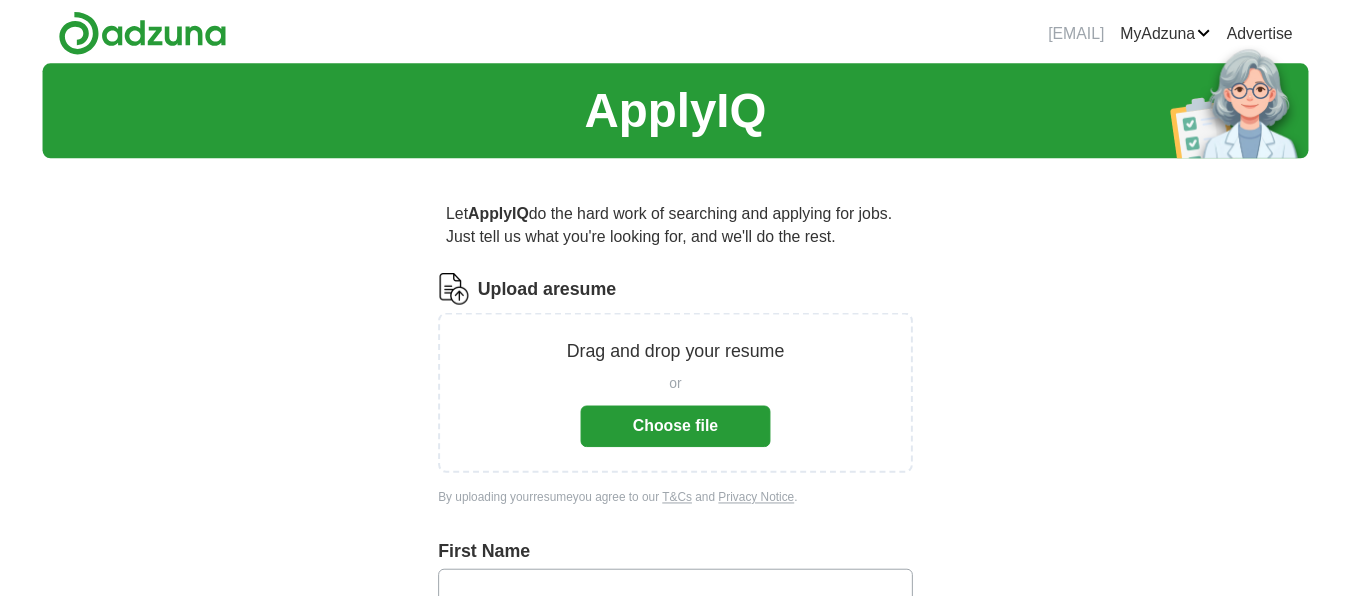 scroll, scrollTop: 0, scrollLeft: 0, axis: both 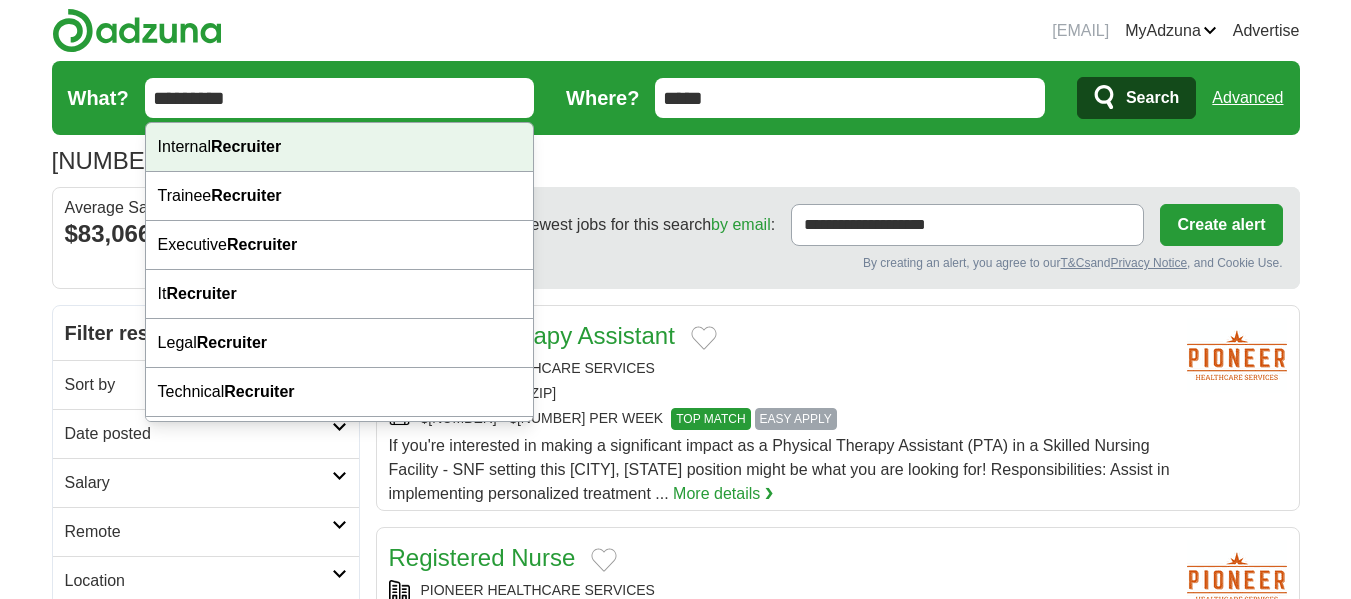 click on "Recruiter" at bounding box center [246, 146] 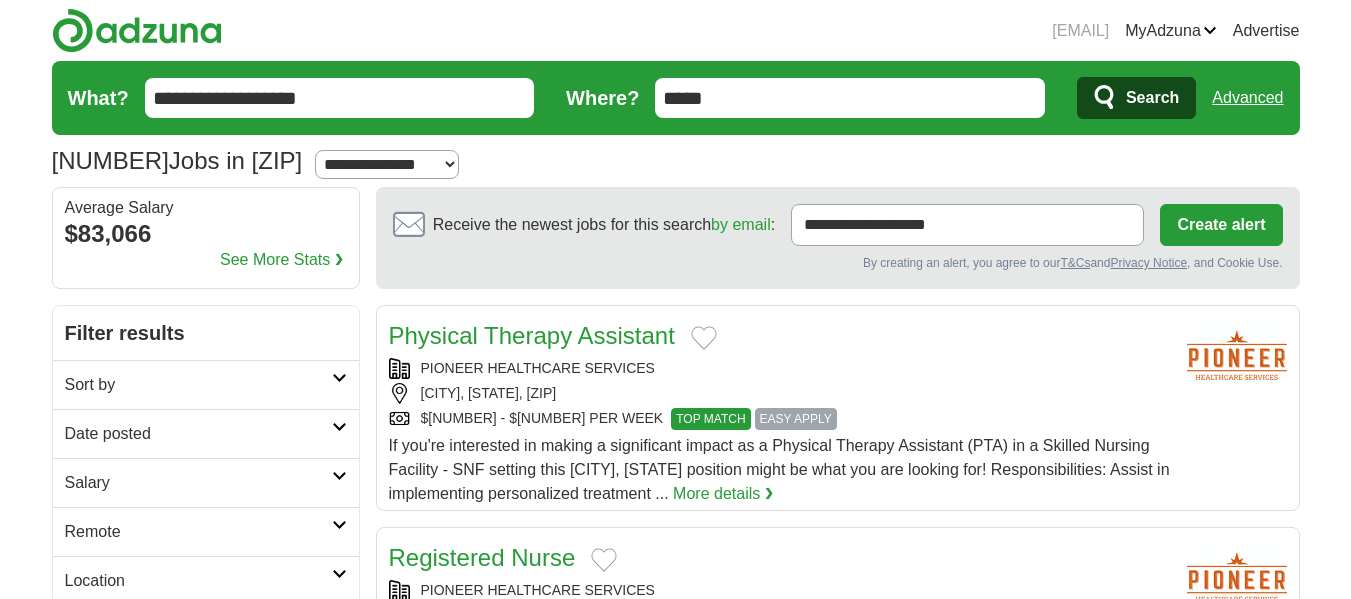 click 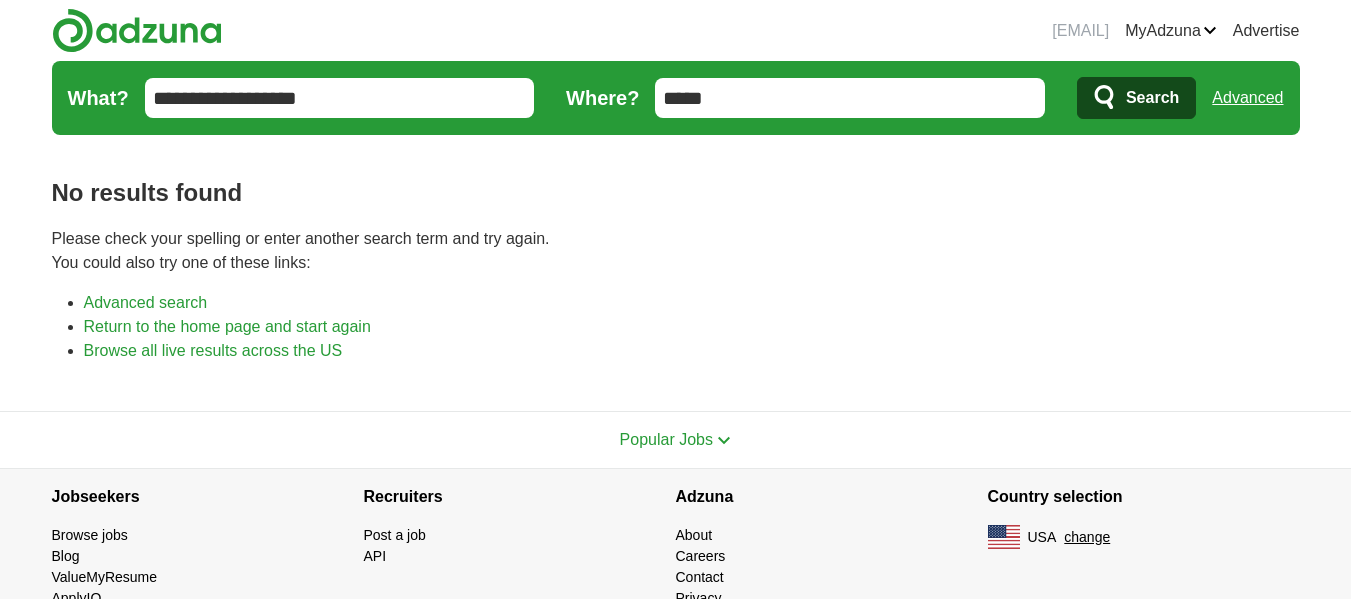 scroll, scrollTop: 0, scrollLeft: 0, axis: both 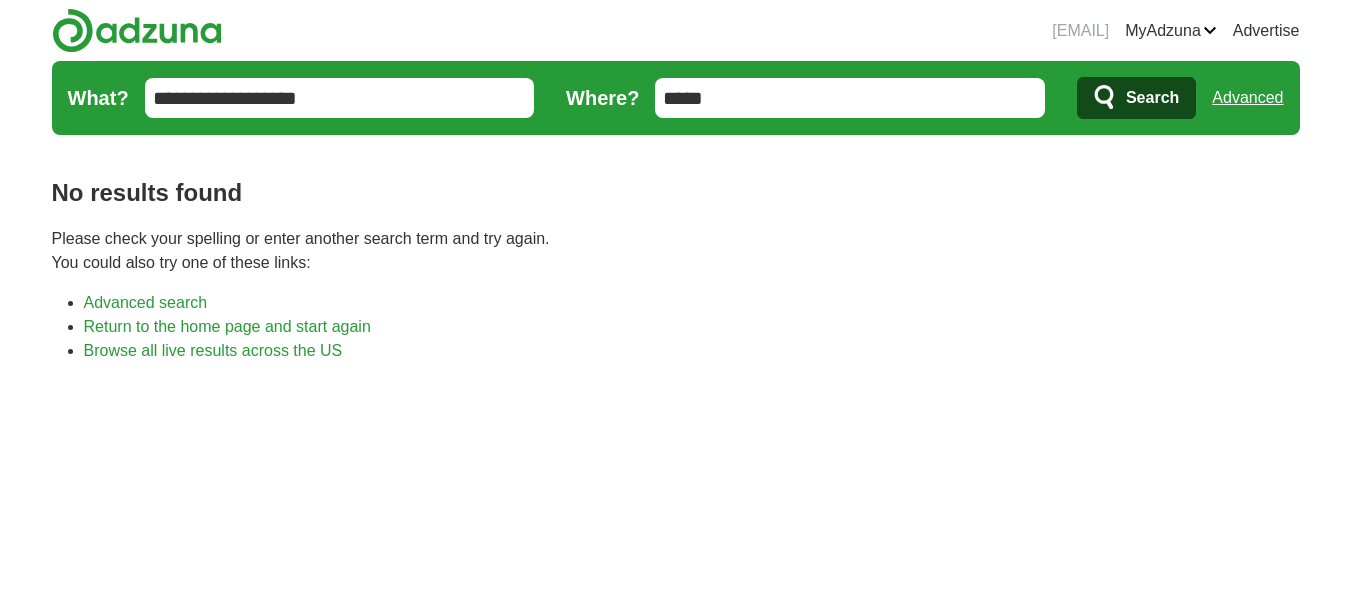 drag, startPoint x: 756, startPoint y: 96, endPoint x: 630, endPoint y: 81, distance: 126.88972 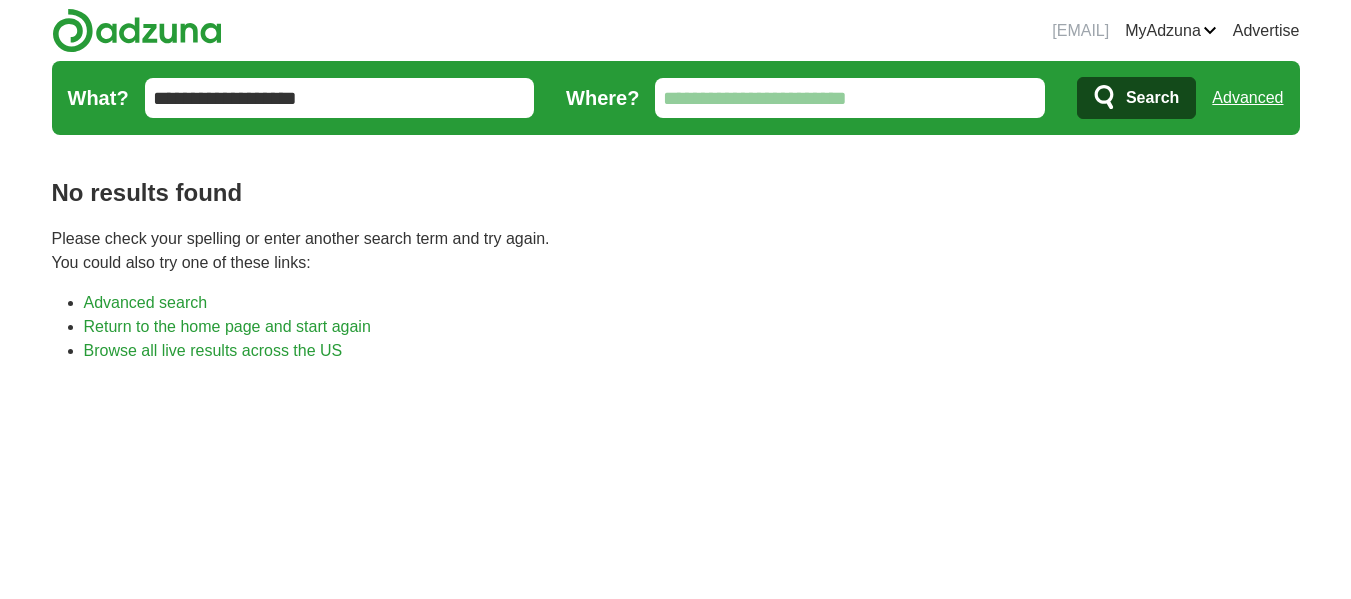 type 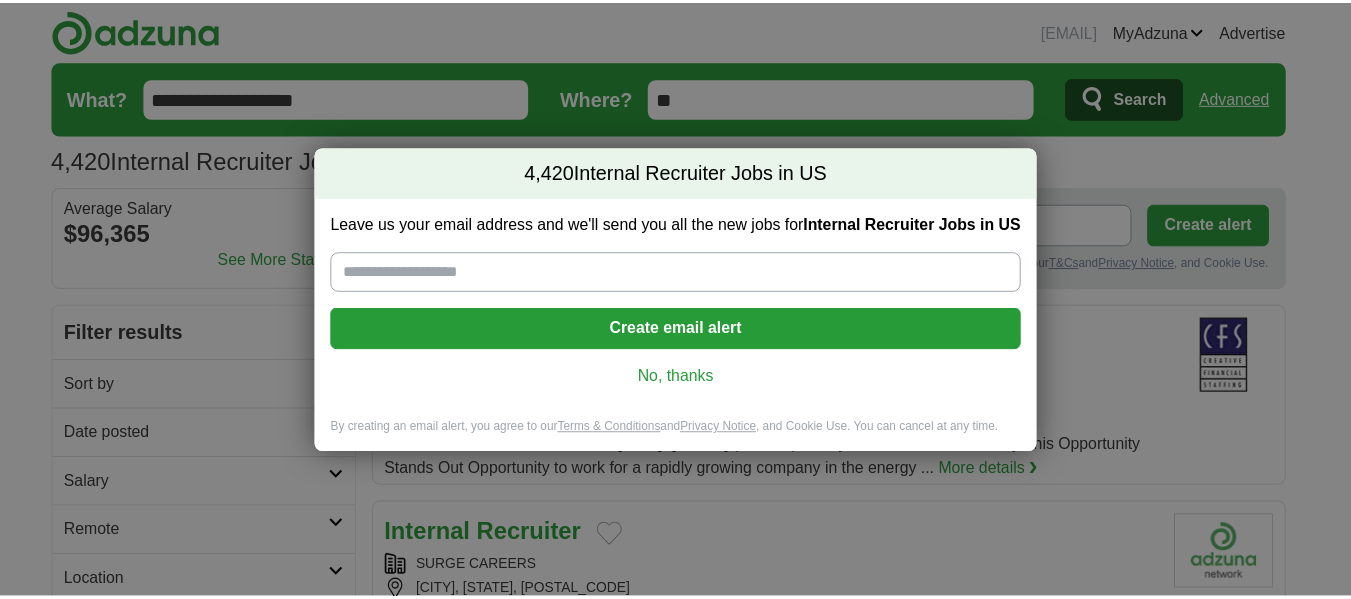 scroll, scrollTop: 0, scrollLeft: 0, axis: both 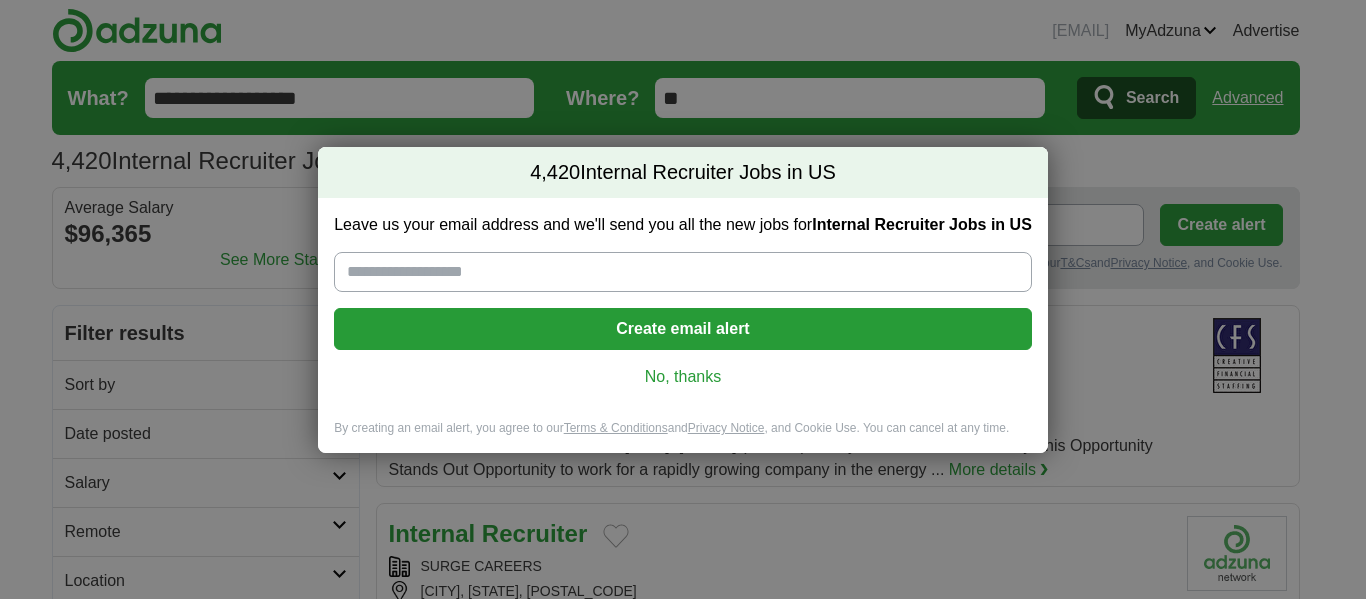 click on "No, thanks" at bounding box center [683, 377] 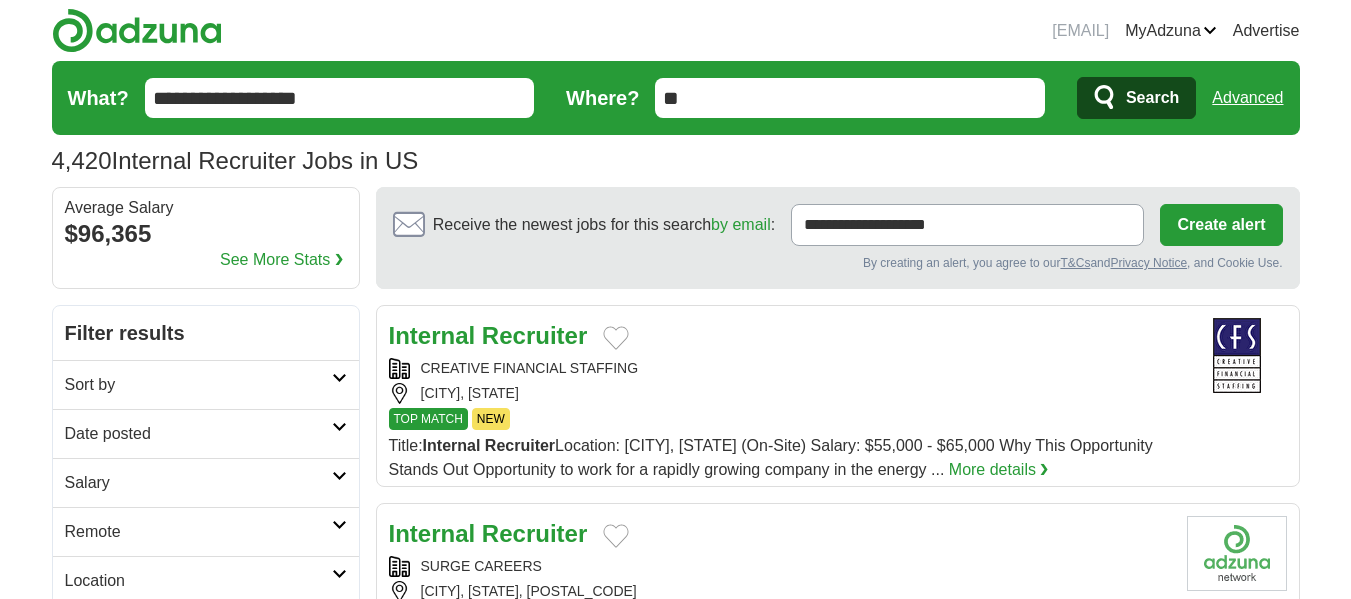 scroll, scrollTop: 0, scrollLeft: 0, axis: both 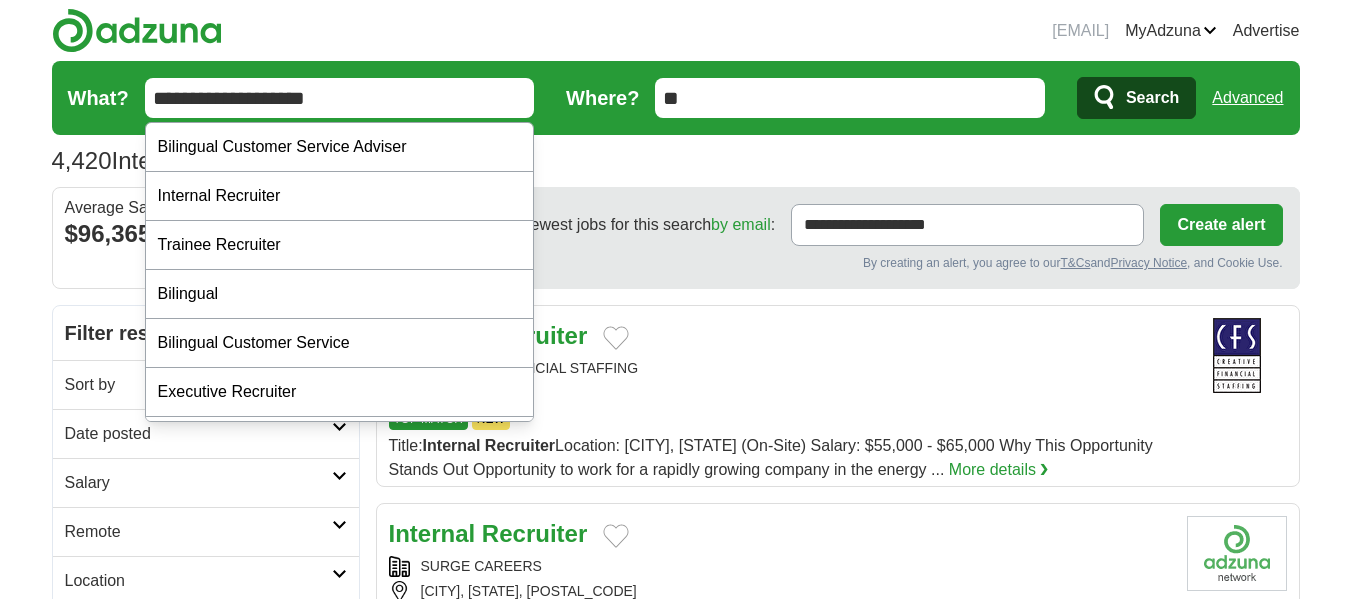 type on "**********" 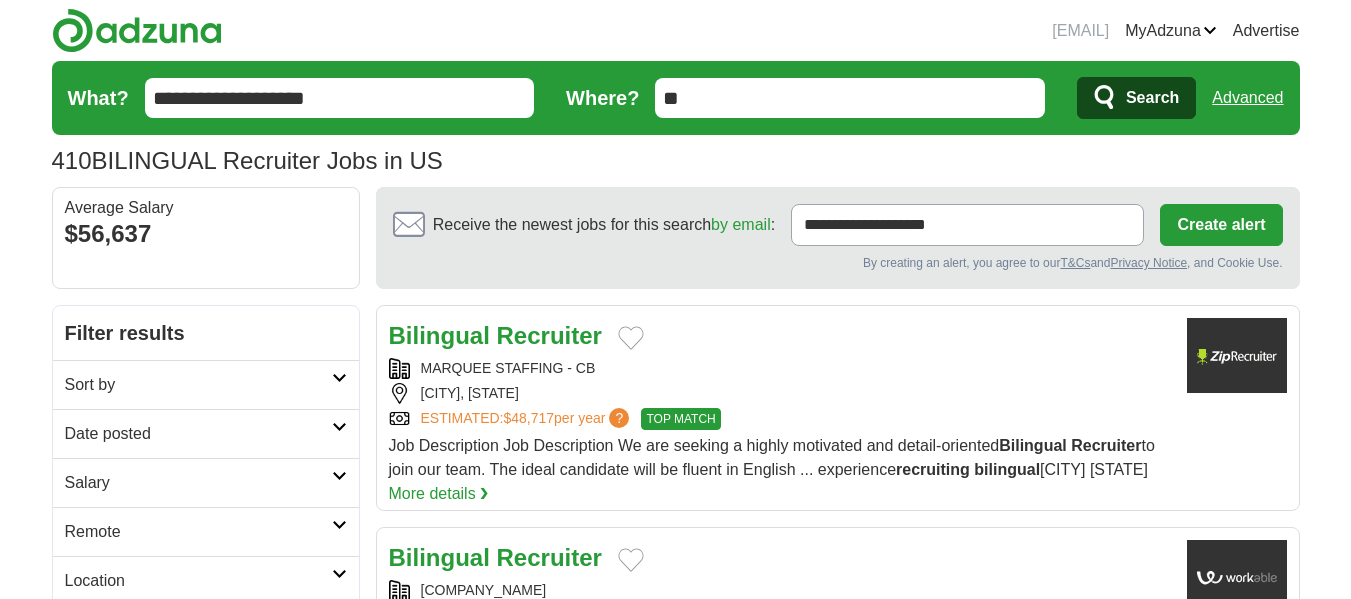 scroll, scrollTop: 0, scrollLeft: 0, axis: both 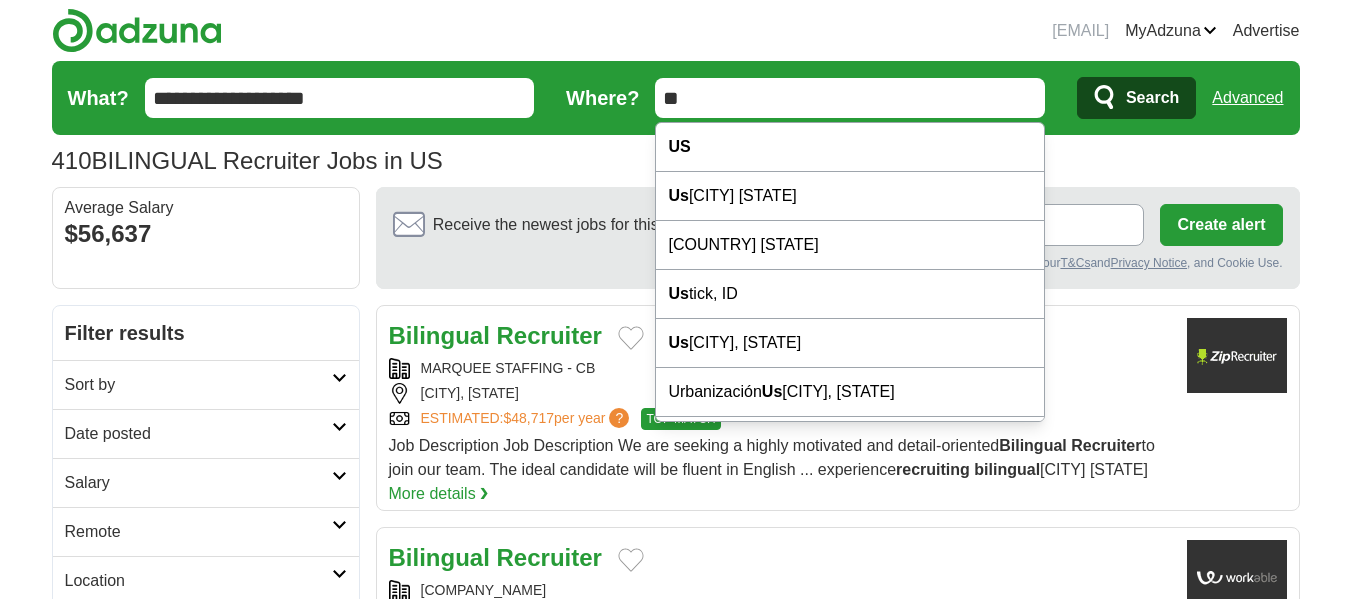 type on "*" 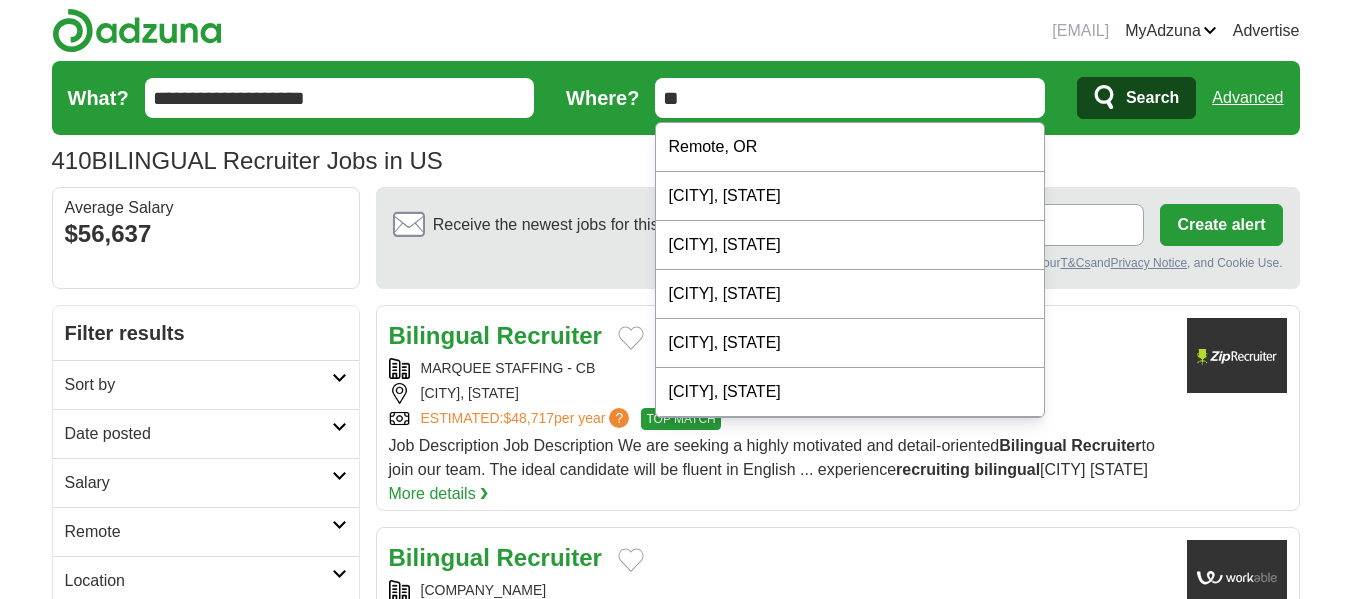 type on "*" 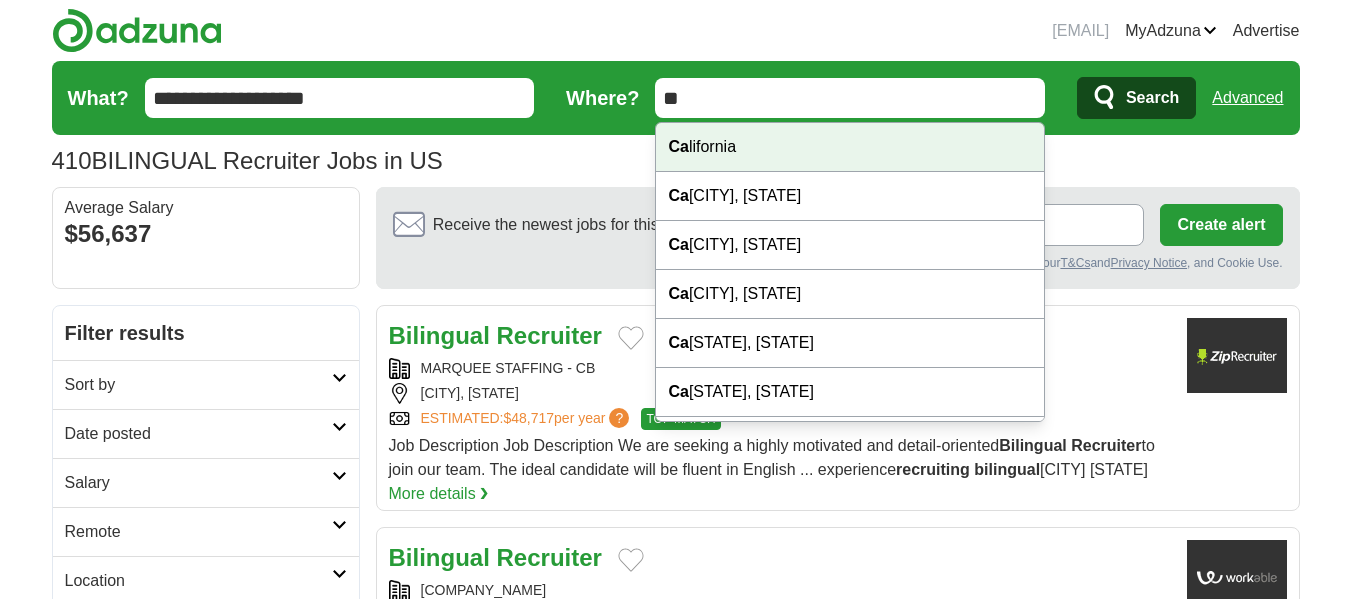 click on "Ca lifornia" at bounding box center [850, 147] 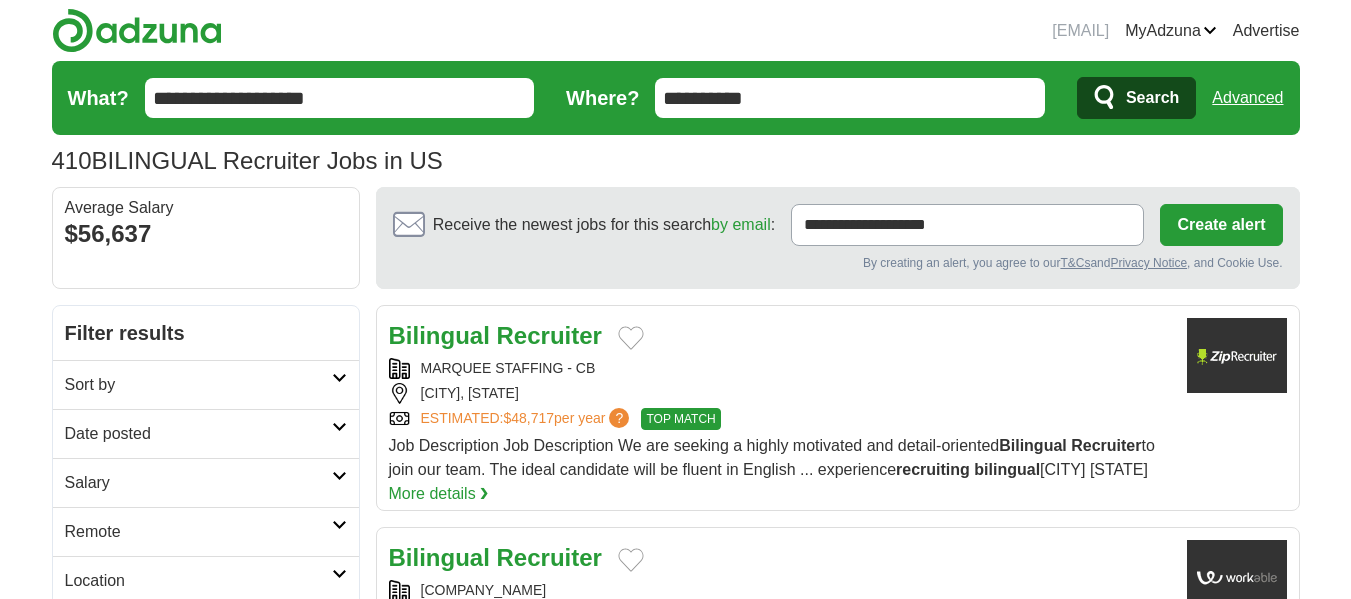 click on "Search" at bounding box center [1152, 98] 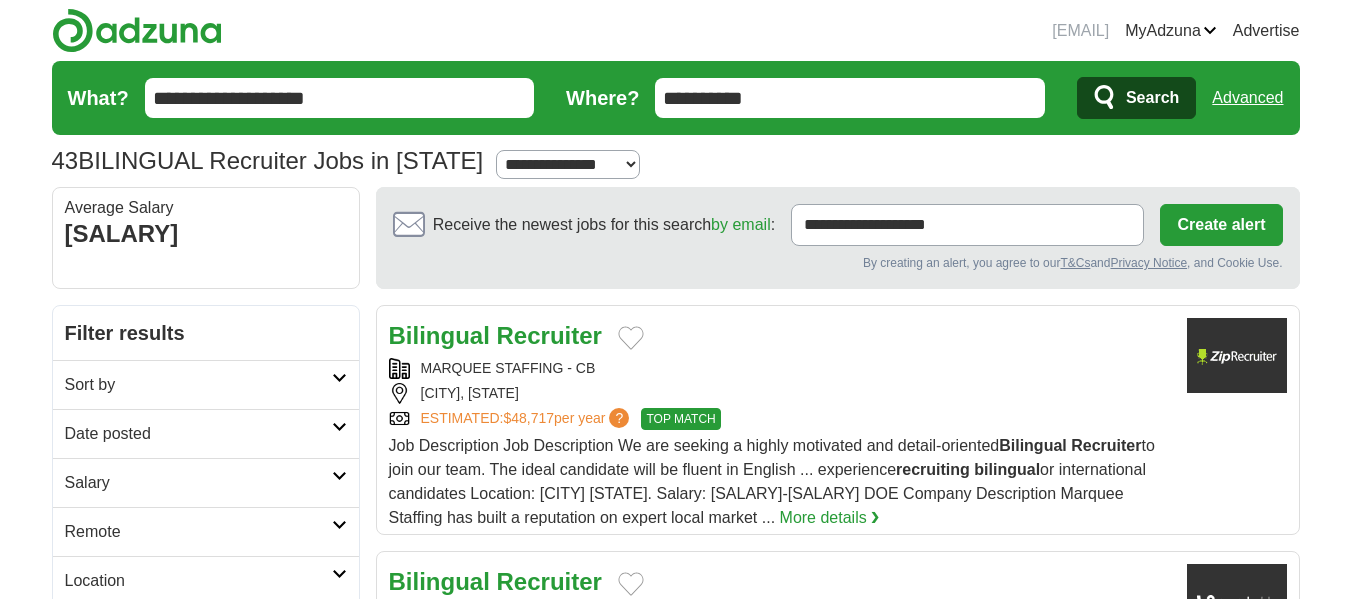 scroll, scrollTop: 0, scrollLeft: 0, axis: both 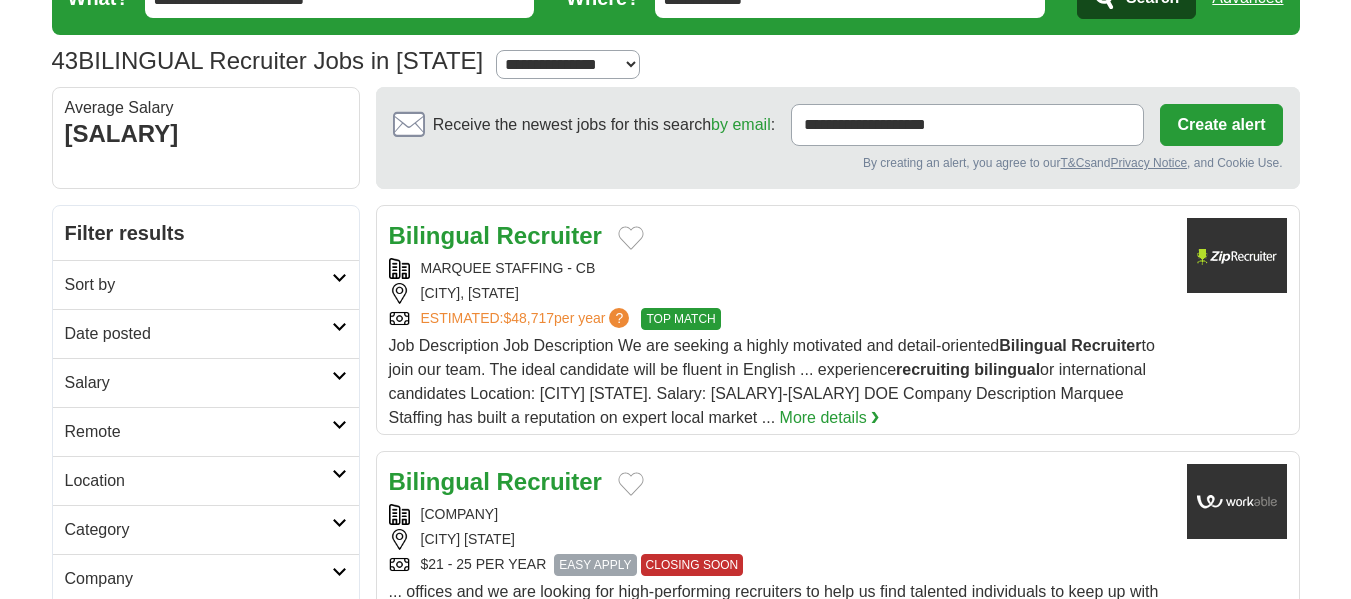 click on "More details ❯" at bounding box center (830, 418) 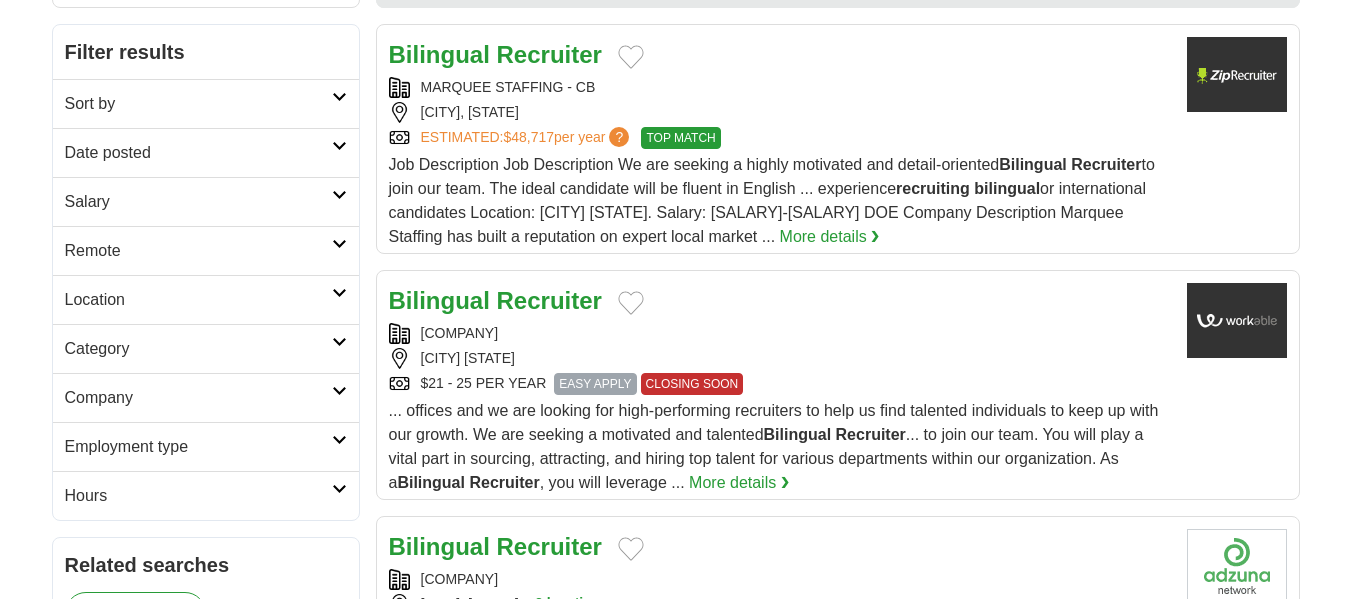 scroll, scrollTop: 300, scrollLeft: 0, axis: vertical 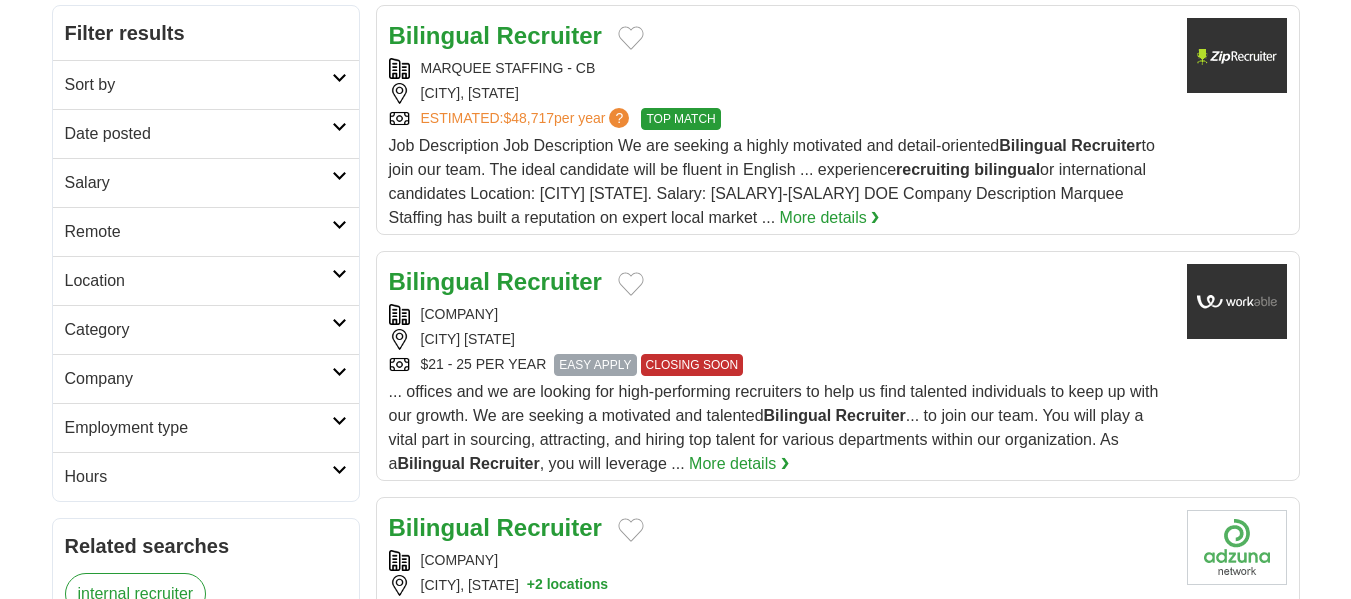 click on "Job Description Job Description We are seeking a highly motivated and detail-oriented Bilingual Recruiter to join our team. The ideal candidate will be fluent in English ... experience recruiting bilingual or international candidates Location: [CITY] [STATE]. Salary: [SALARY]-[SALARY] DOE Company Description Marquee Staffing has built a reputation on expert local market ..." at bounding box center (772, 181) 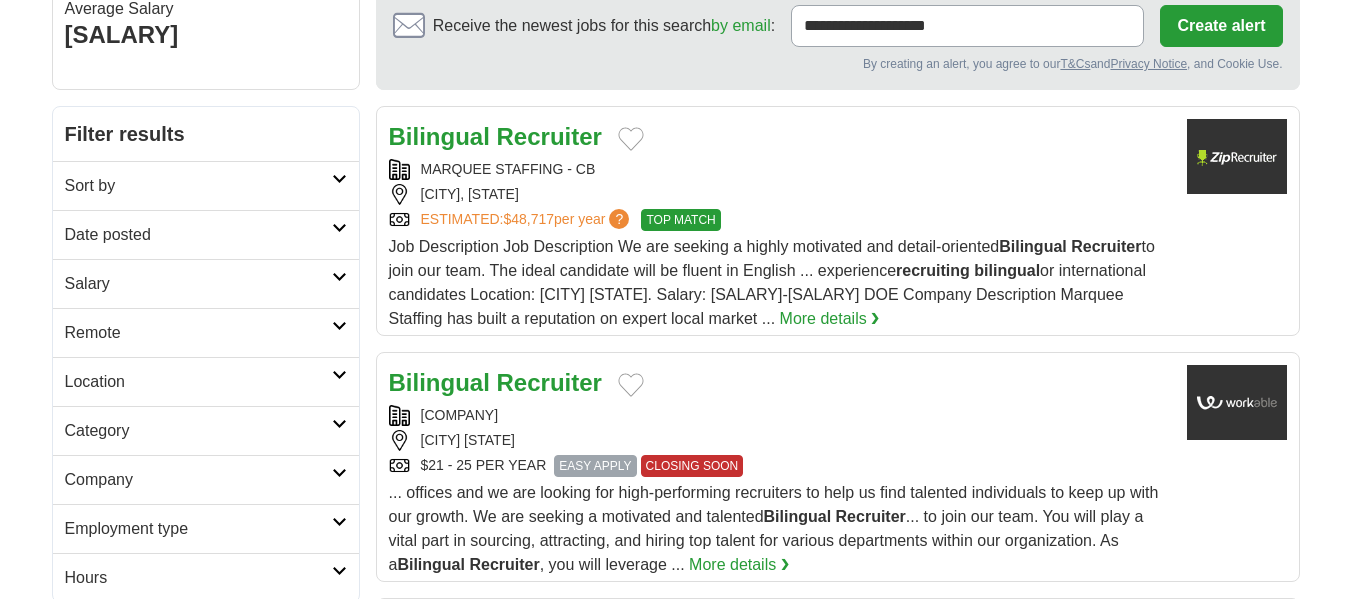 scroll, scrollTop: 0, scrollLeft: 0, axis: both 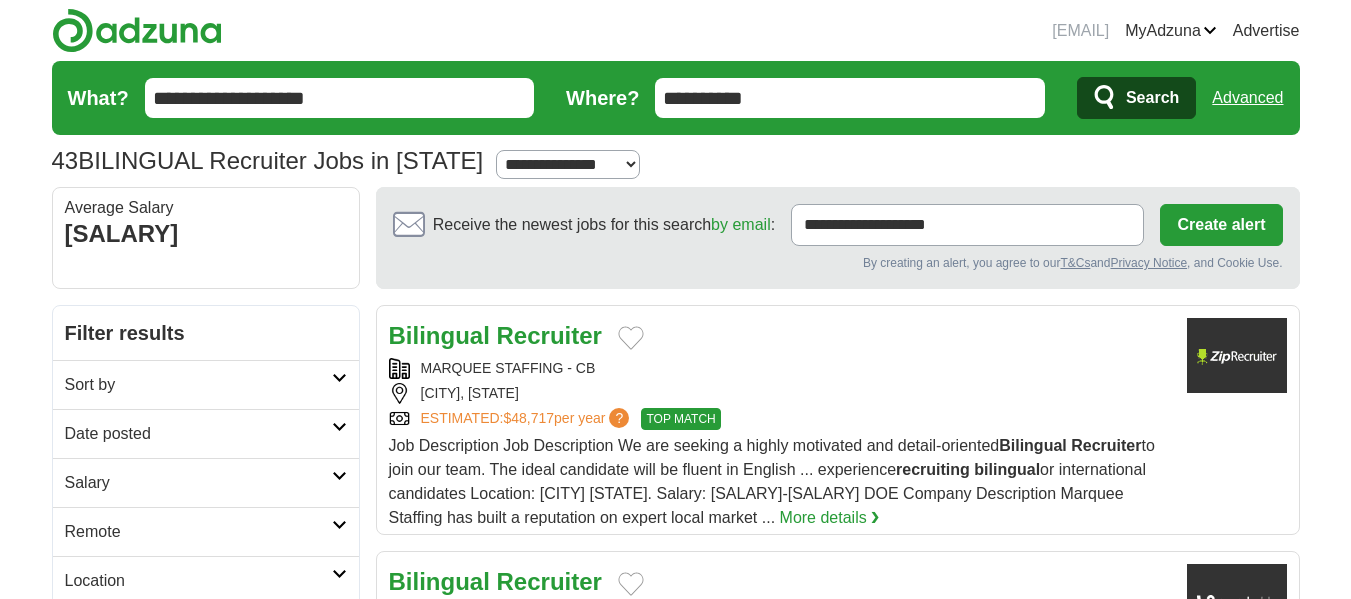 click on "**********" at bounding box center (850, 98) 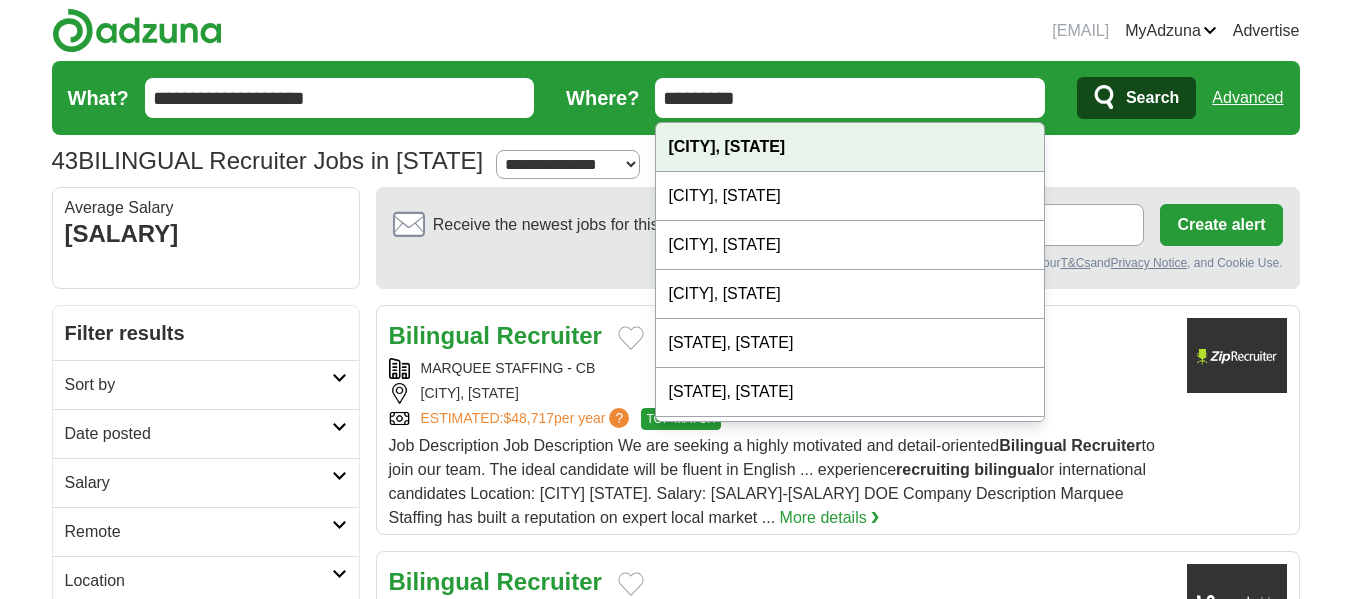 click on "[CITY], [STATE]" at bounding box center (850, 147) 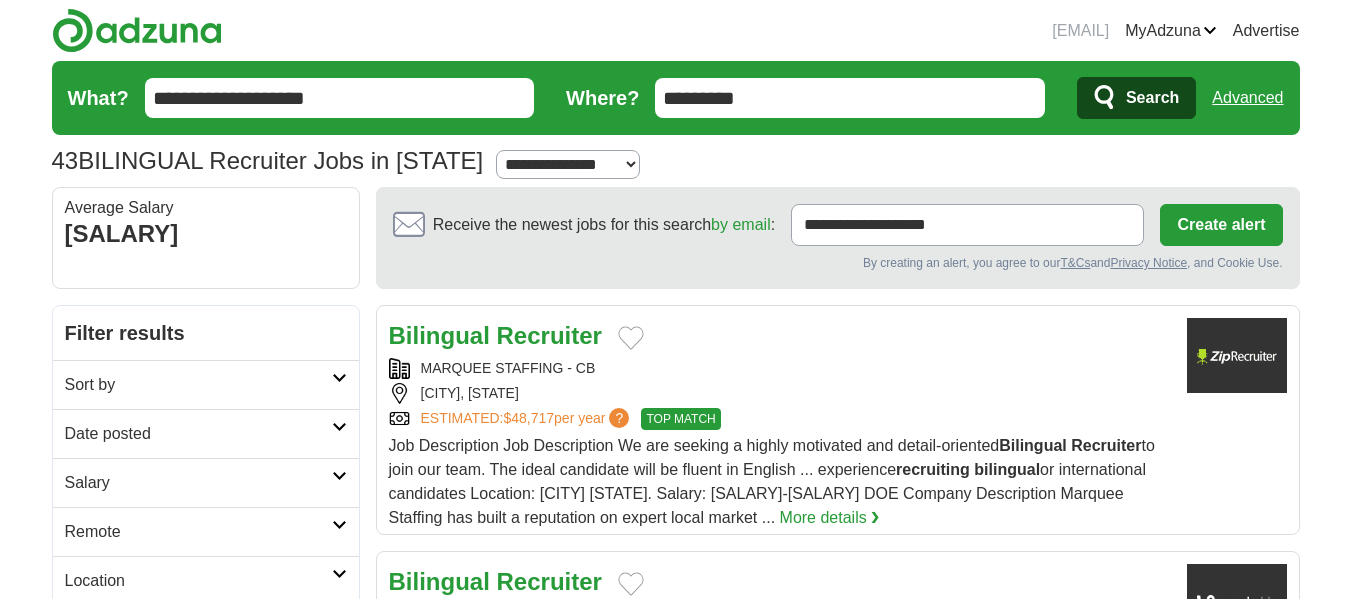 click on "Search" at bounding box center (1136, 98) 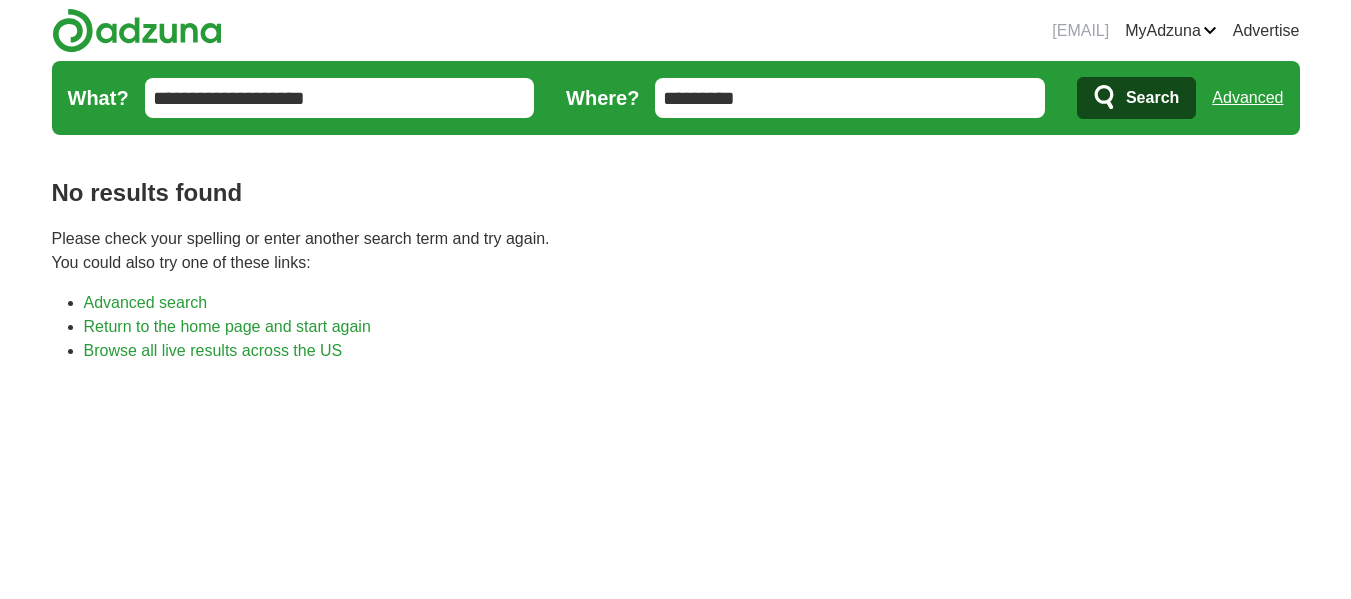scroll, scrollTop: 0, scrollLeft: 0, axis: both 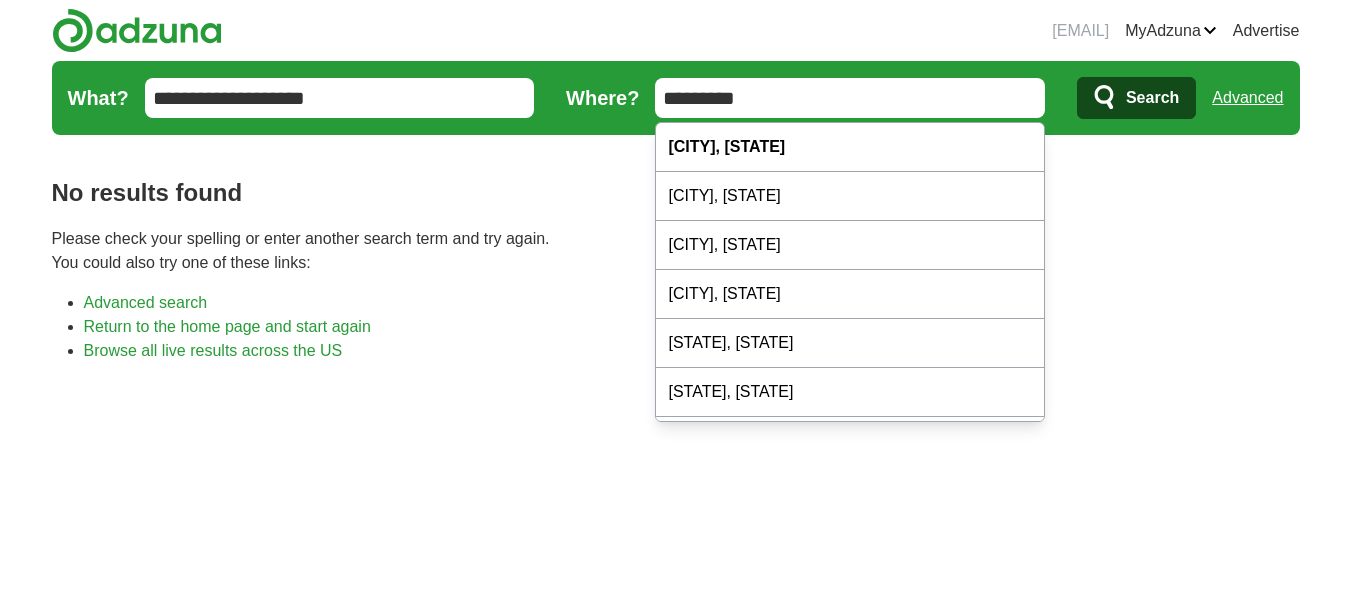 click on "Advanced search" at bounding box center (692, 303) 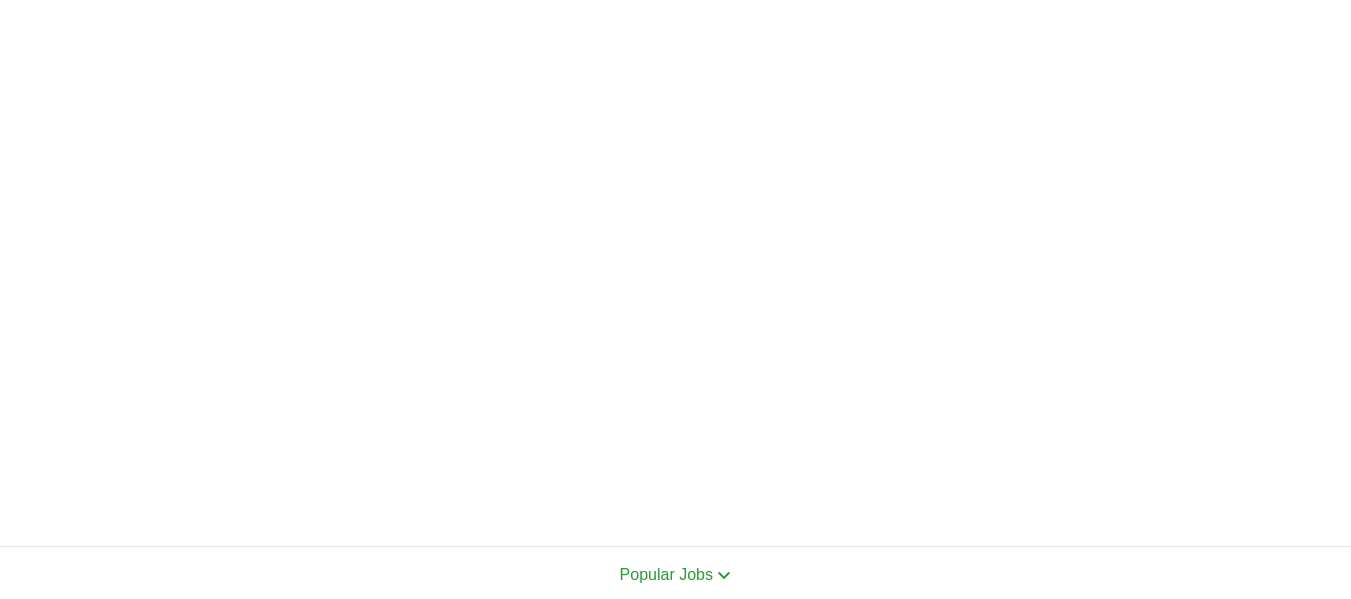 scroll, scrollTop: 700, scrollLeft: 0, axis: vertical 